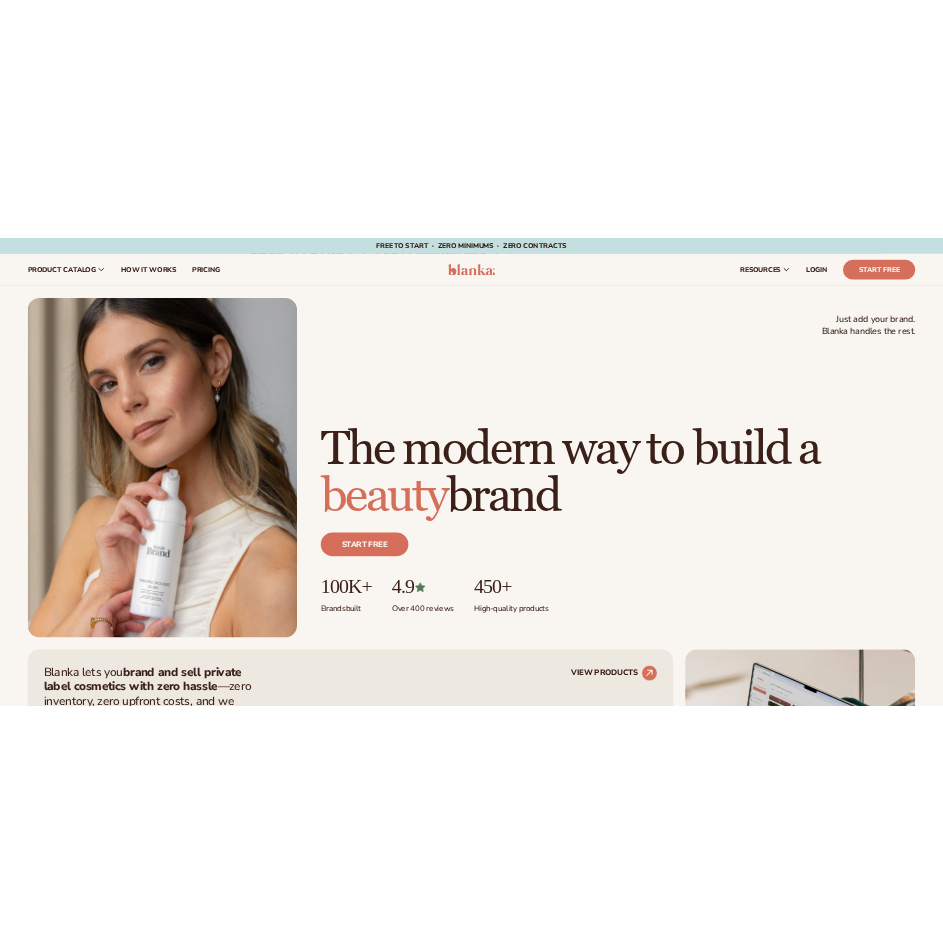 scroll, scrollTop: 0, scrollLeft: 0, axis: both 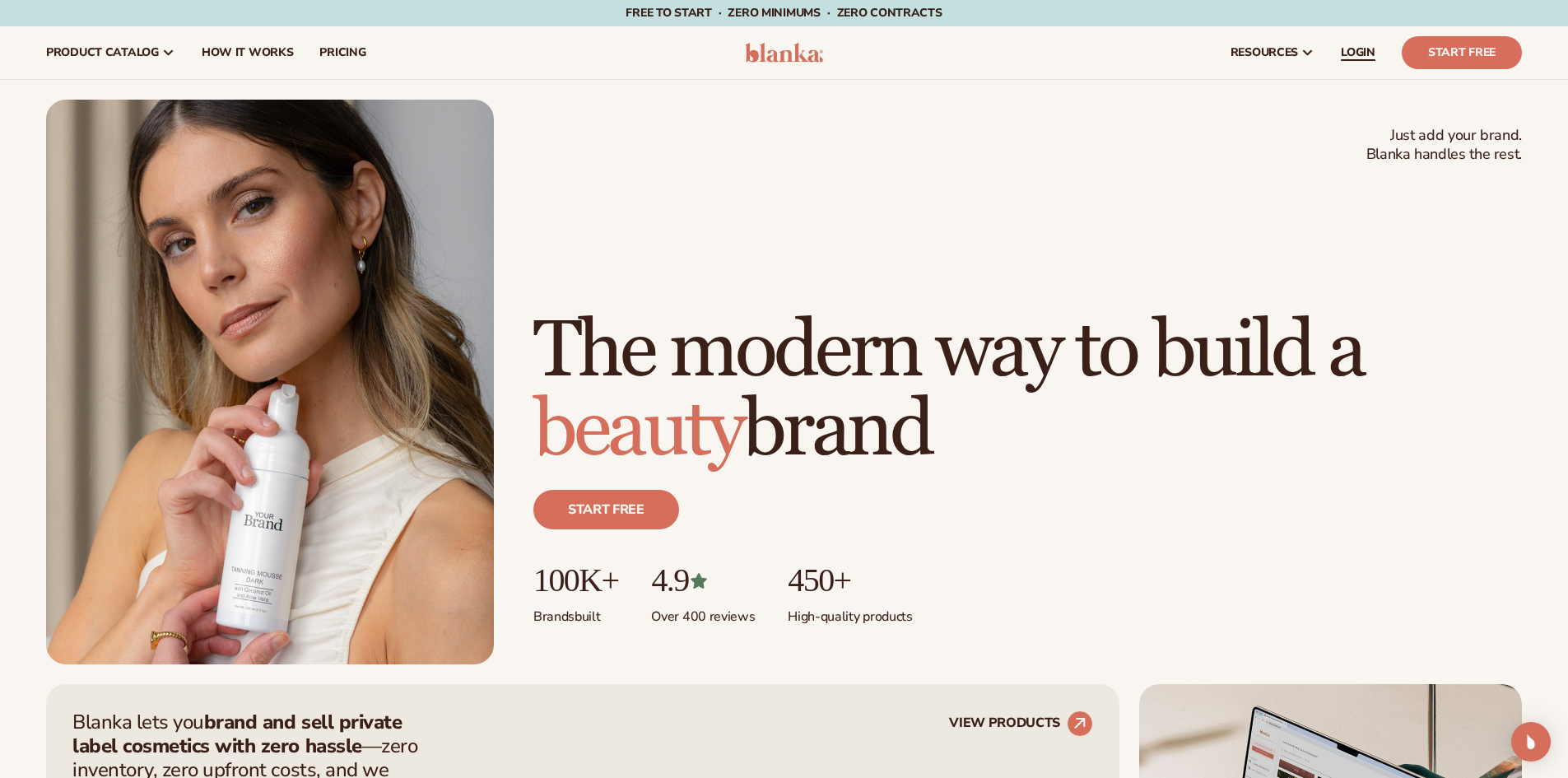 click on "LOGIN" at bounding box center (1358, 53) 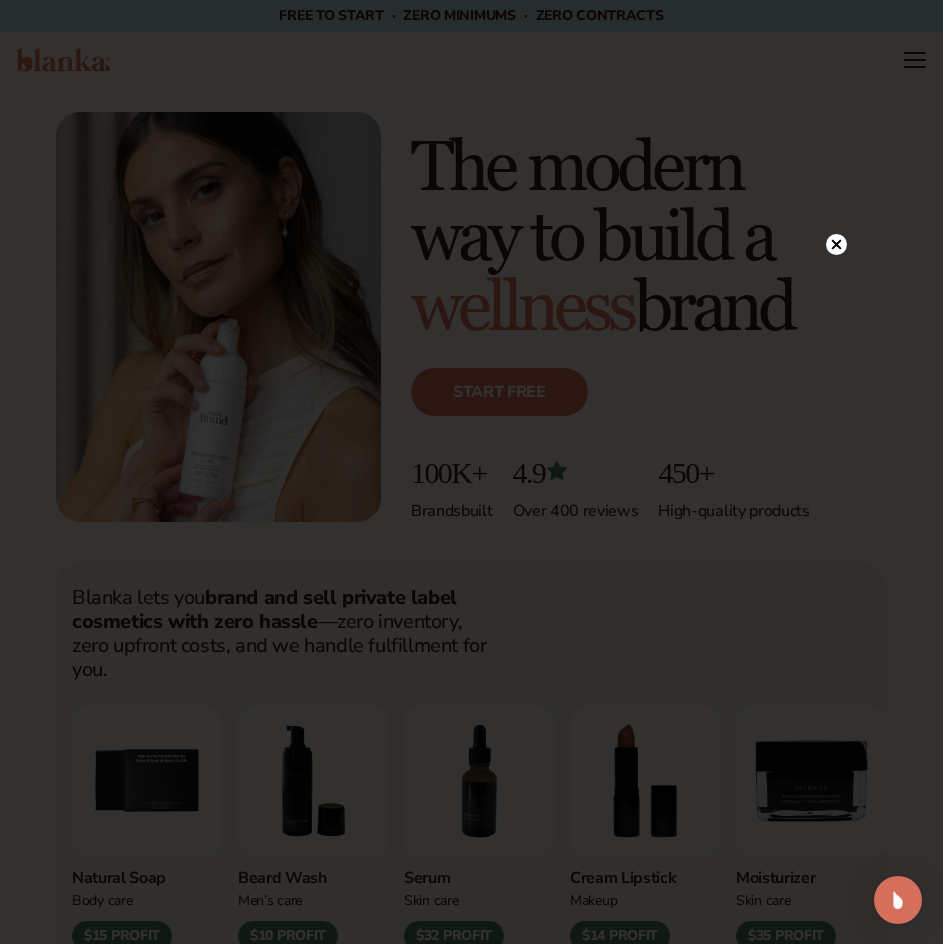 click 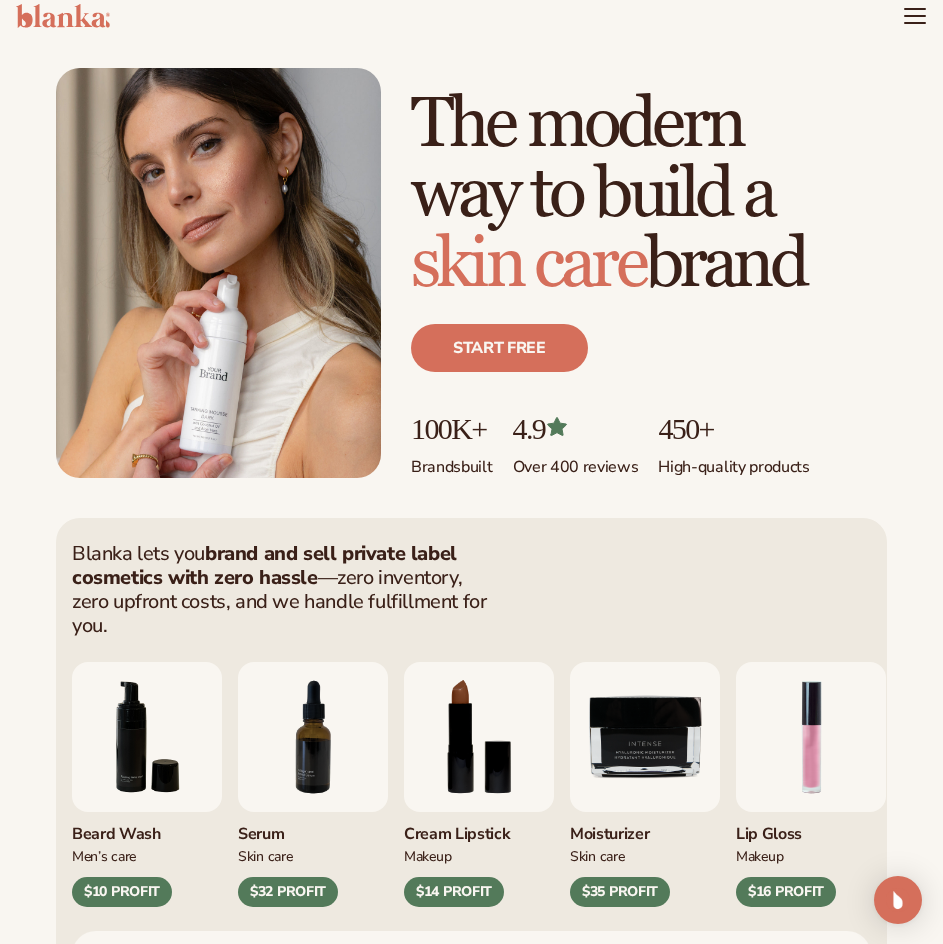 scroll, scrollTop: 0, scrollLeft: 0, axis: both 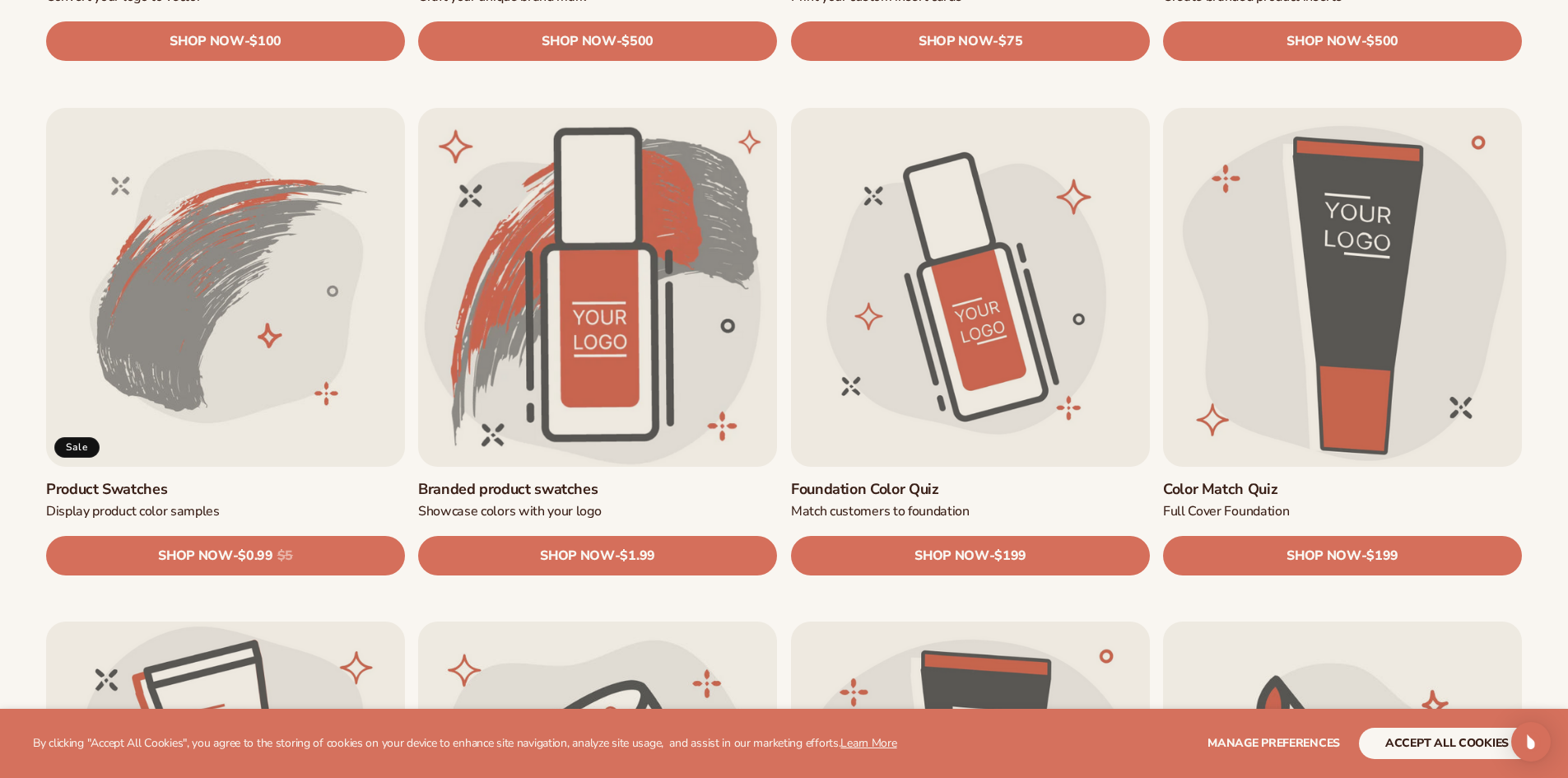 click on "Foundation Color Quiz" at bounding box center [970, 489] 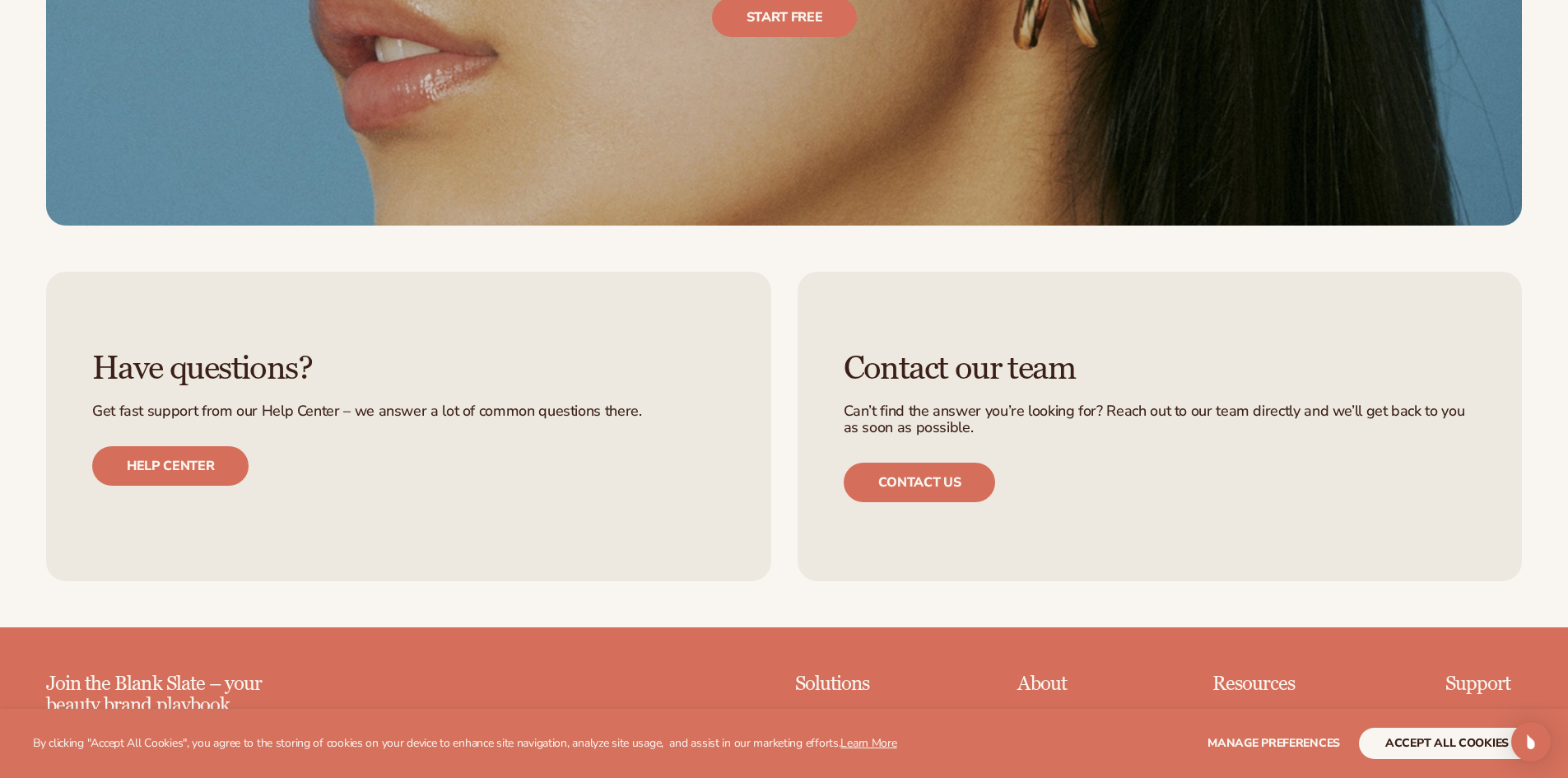 scroll, scrollTop: 1729, scrollLeft: 0, axis: vertical 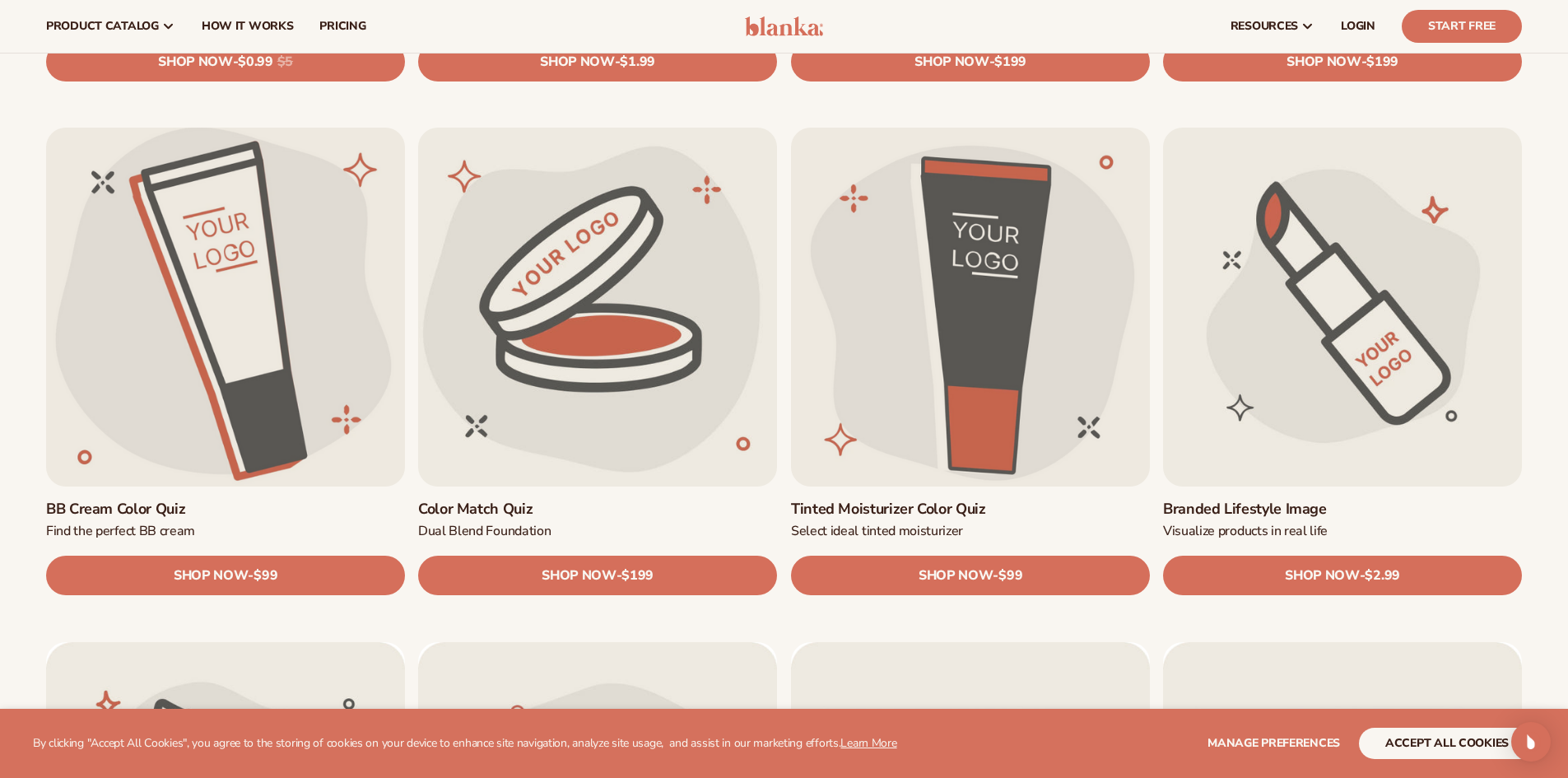 click on "BB Cream Color Quiz" at bounding box center (226, 509) 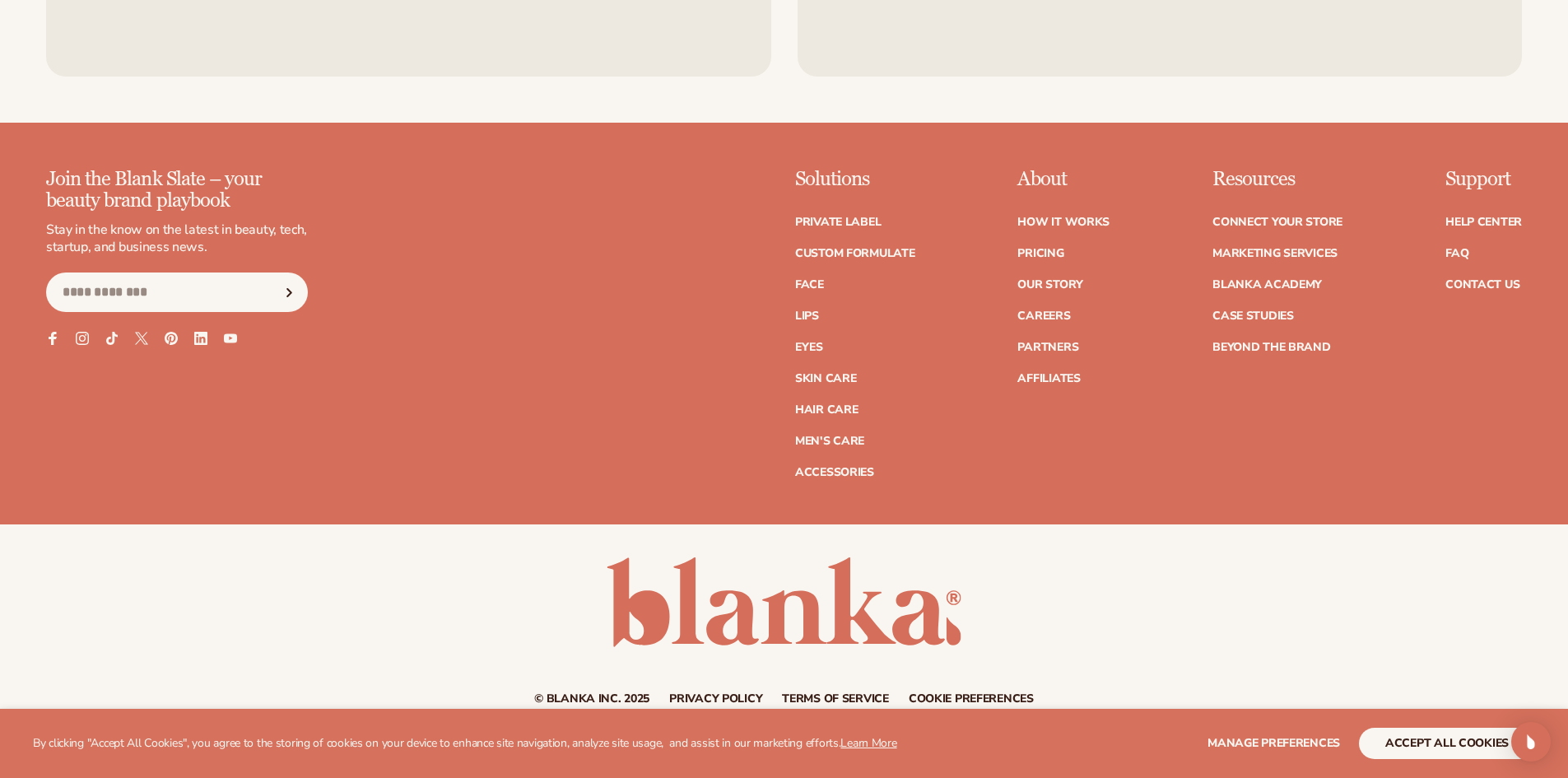 scroll, scrollTop: 2222, scrollLeft: 0, axis: vertical 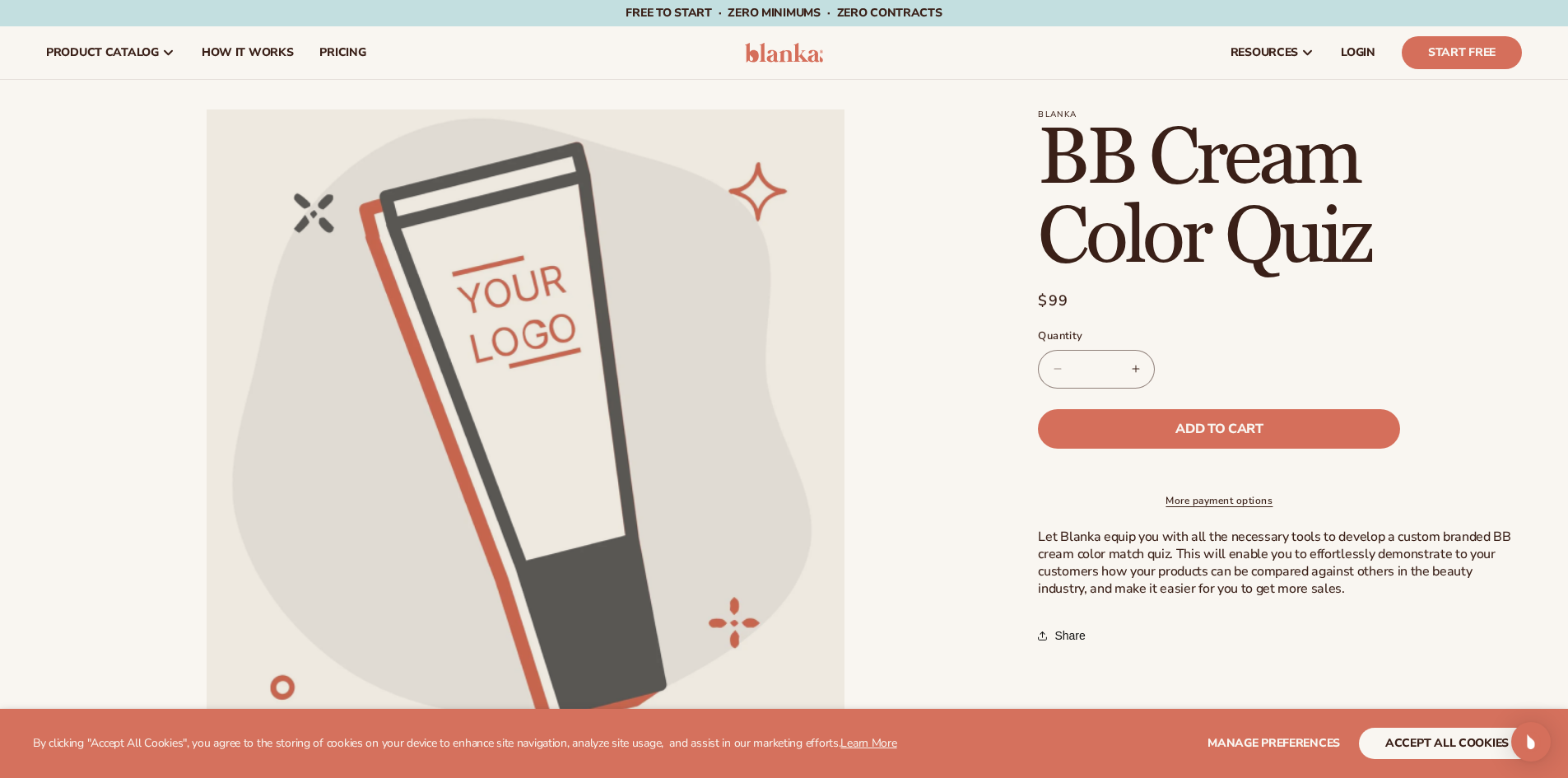drag, startPoint x: 1126, startPoint y: 572, endPoint x: 1091, endPoint y: 244, distance: 329.86209 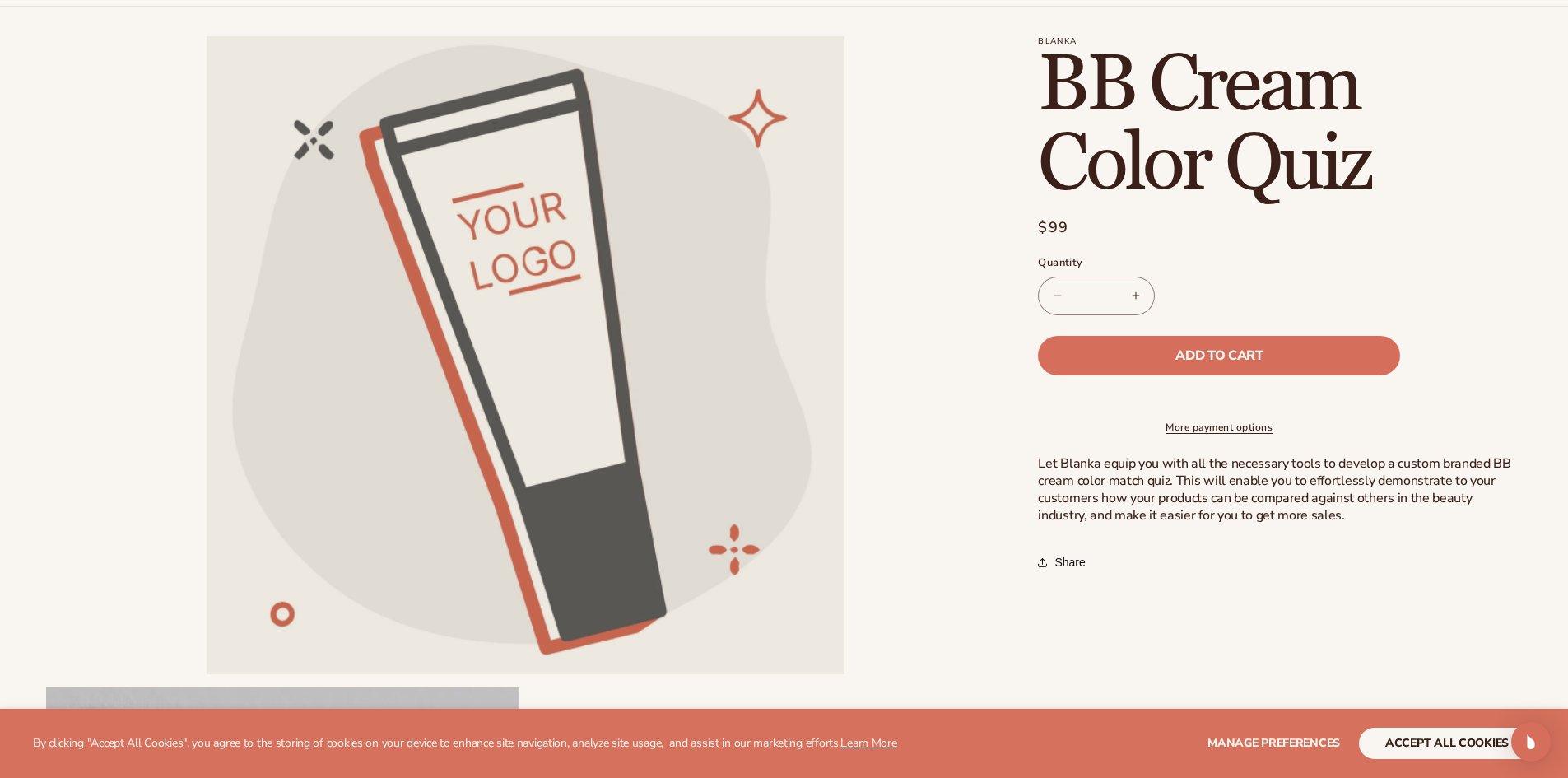 scroll, scrollTop: 165, scrollLeft: 0, axis: vertical 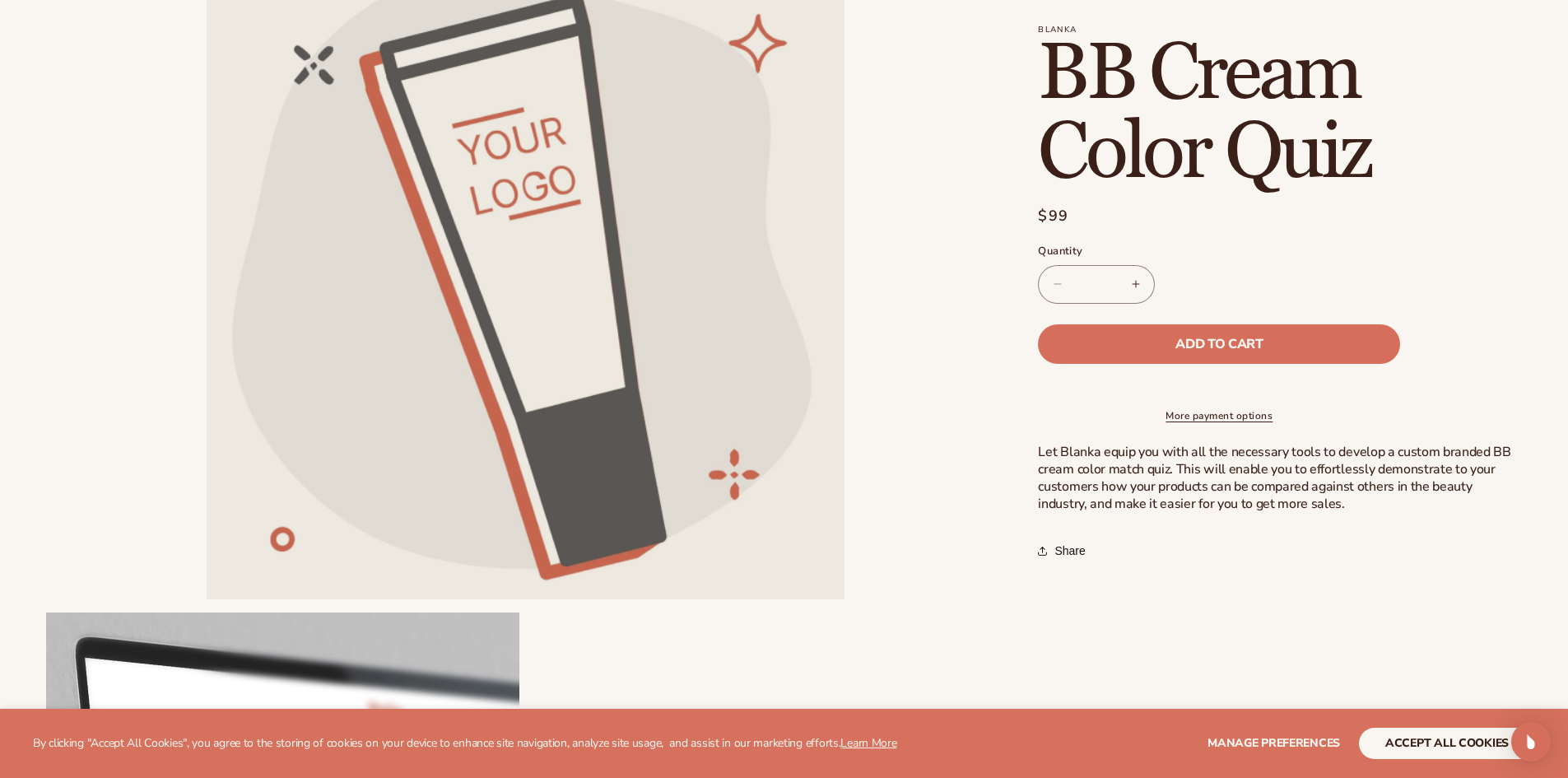 drag, startPoint x: 1034, startPoint y: 481, endPoint x: 1017, endPoint y: 483, distance: 17.117243 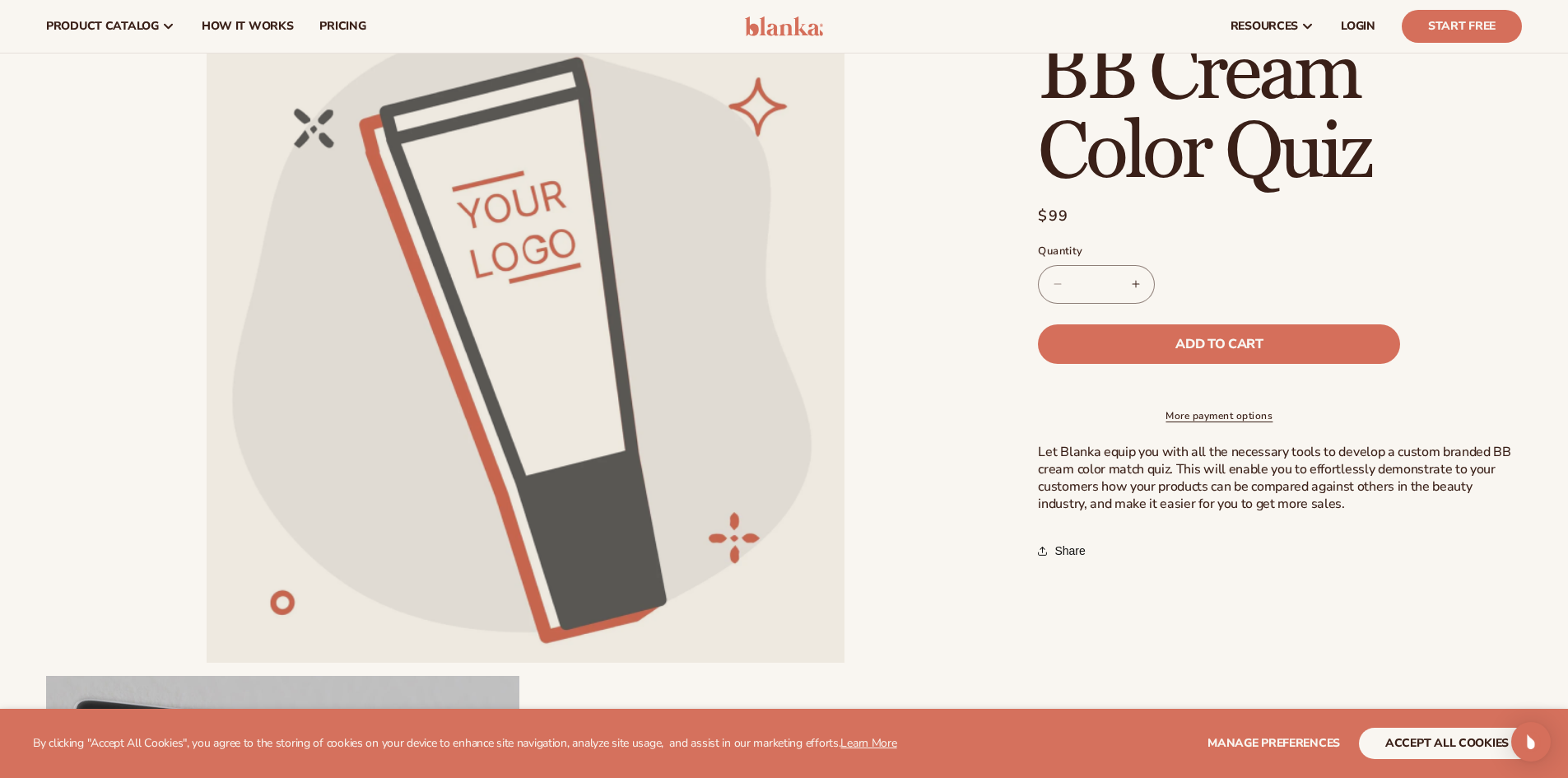 scroll, scrollTop: 0, scrollLeft: 0, axis: both 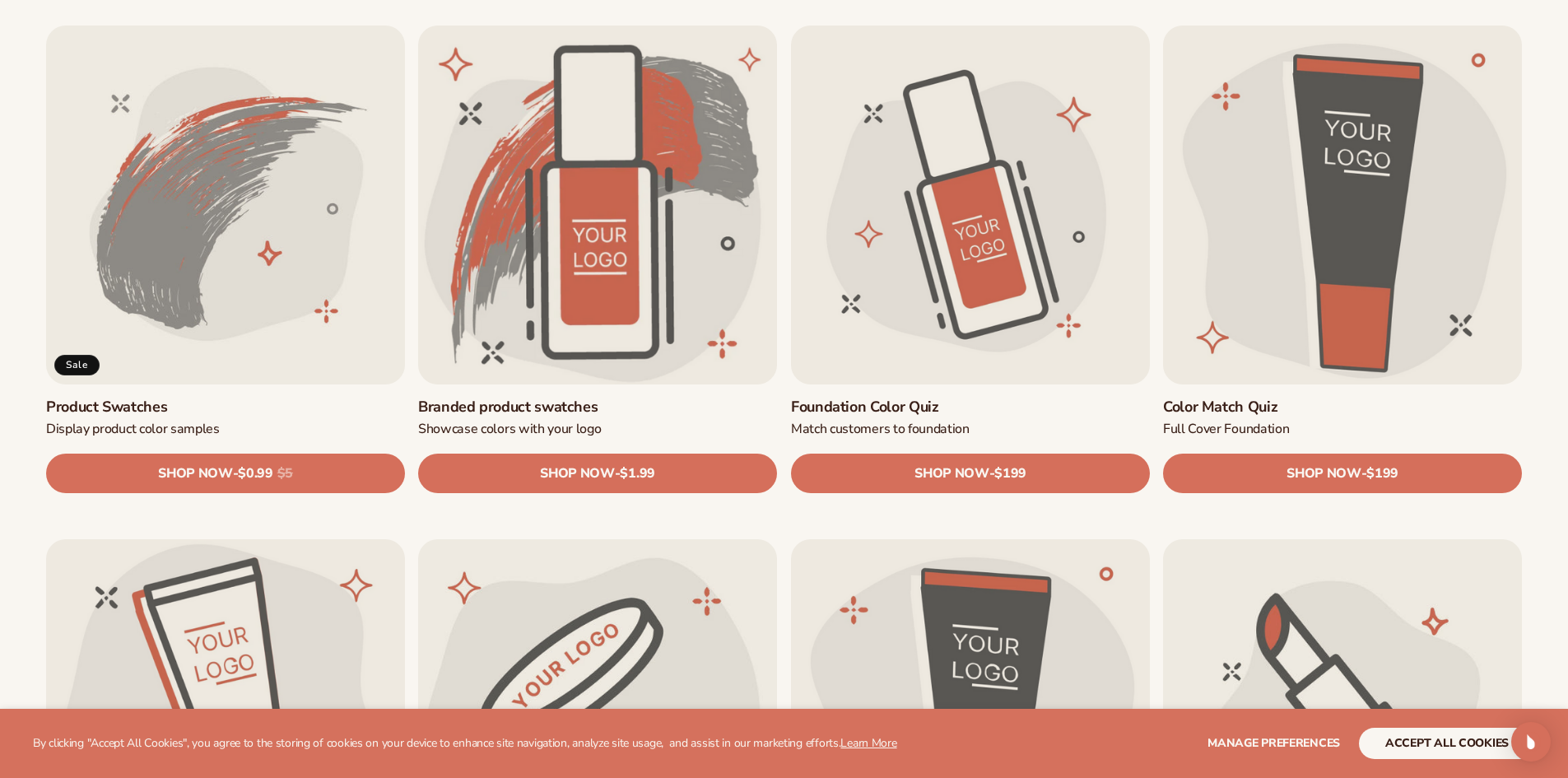 click on "Foundation Color Quiz" at bounding box center (970, 407) 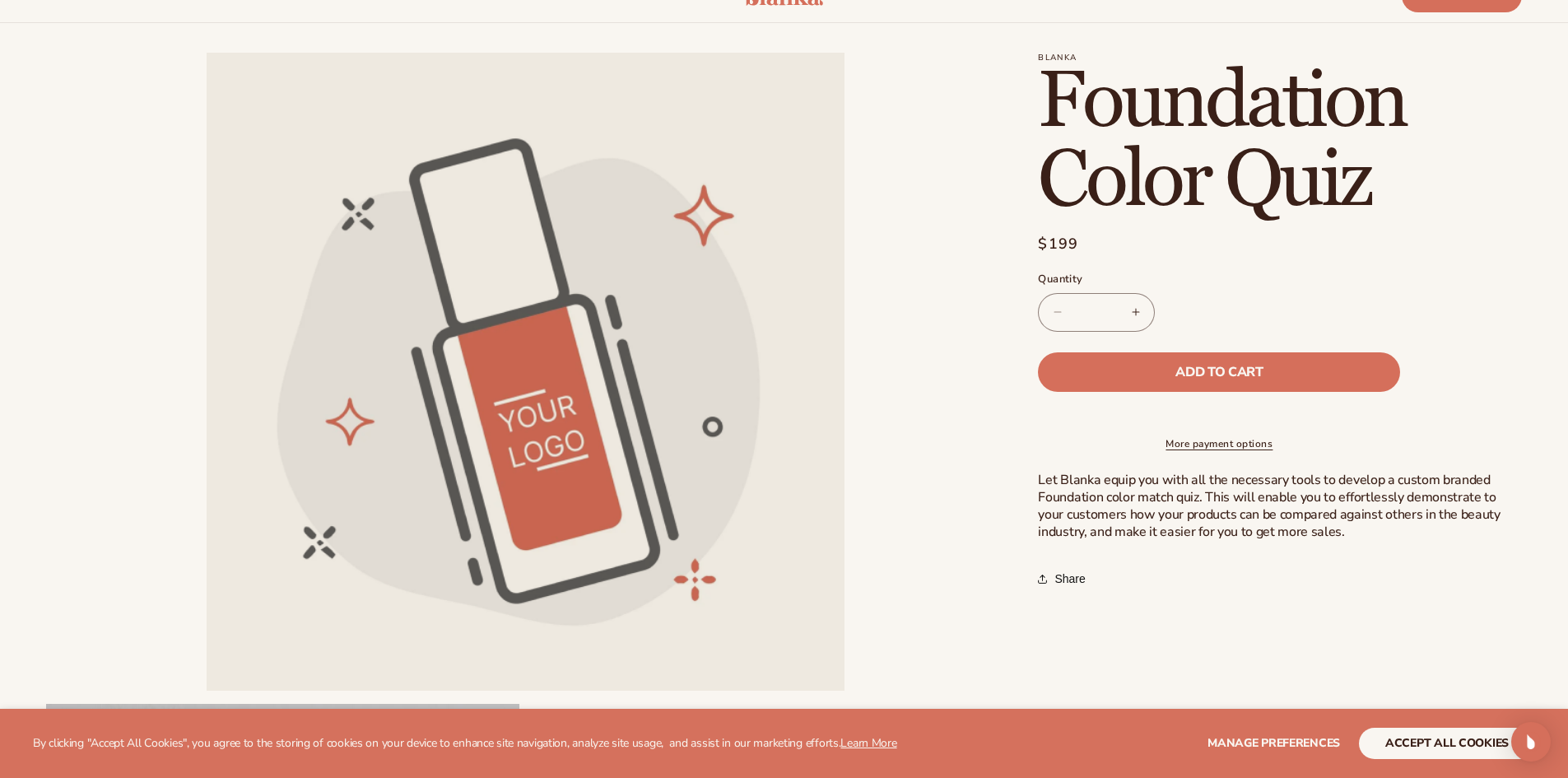scroll, scrollTop: 82, scrollLeft: 0, axis: vertical 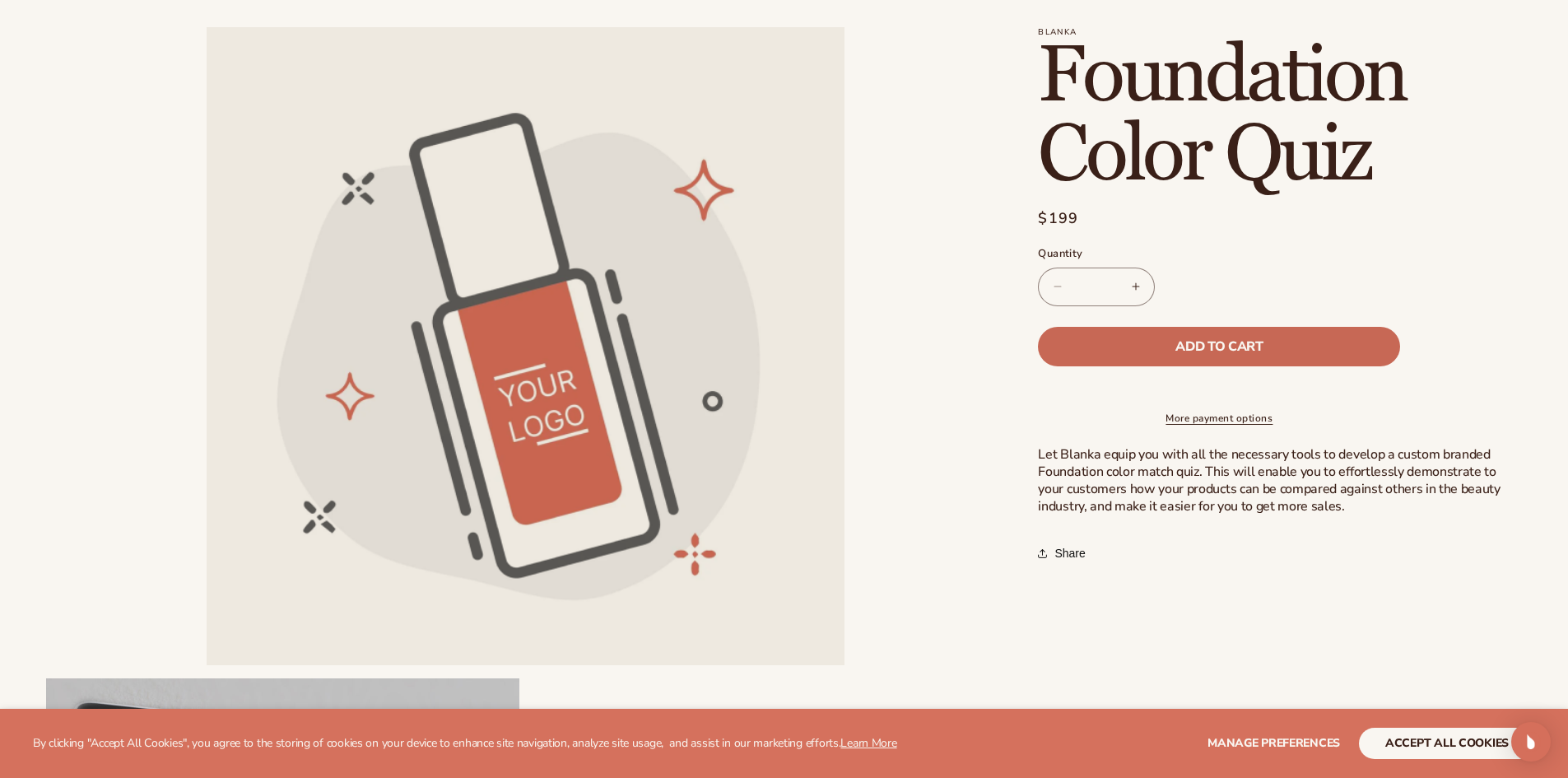 click on "Add to cart" at bounding box center [1219, 347] 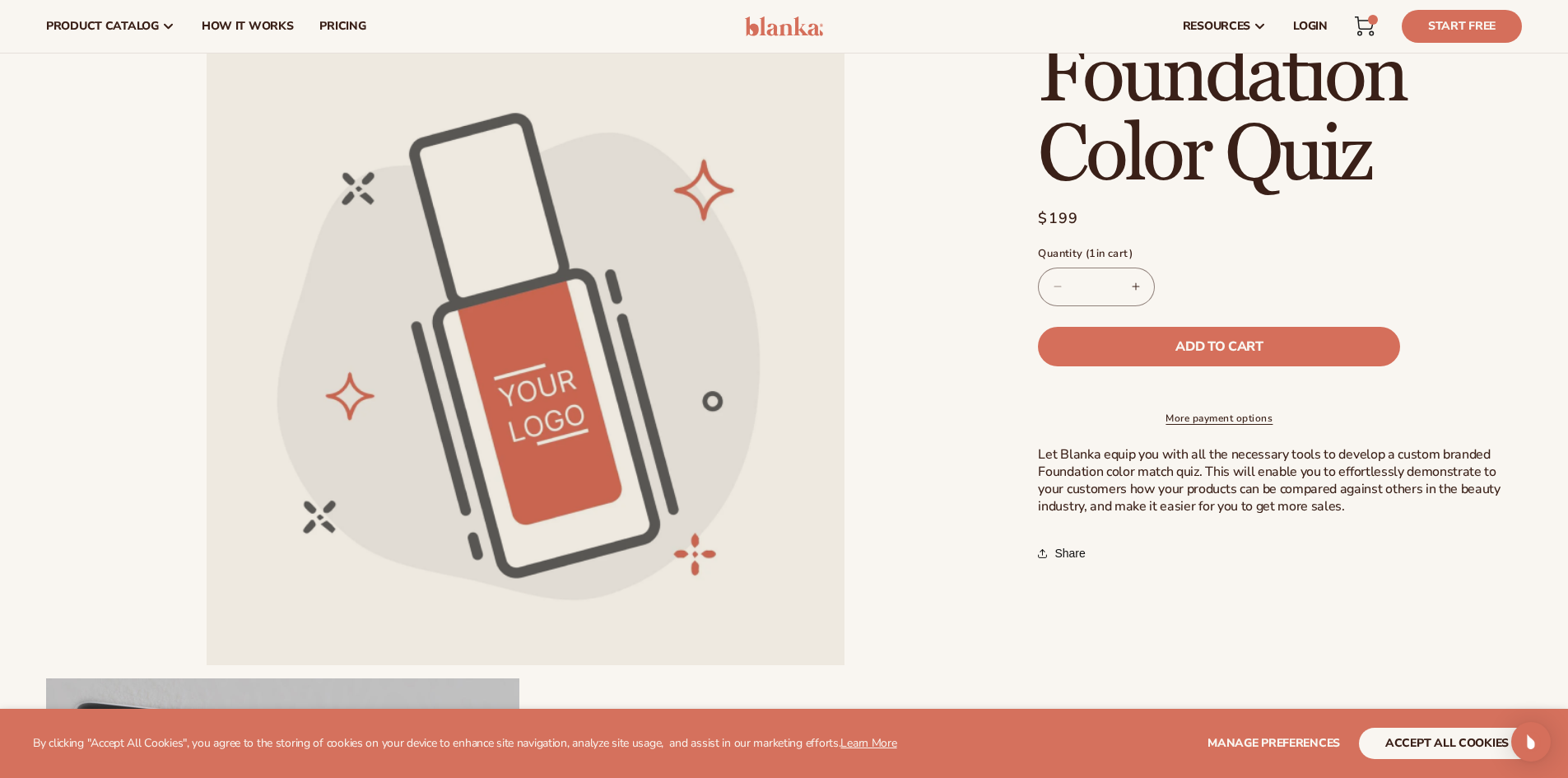 click 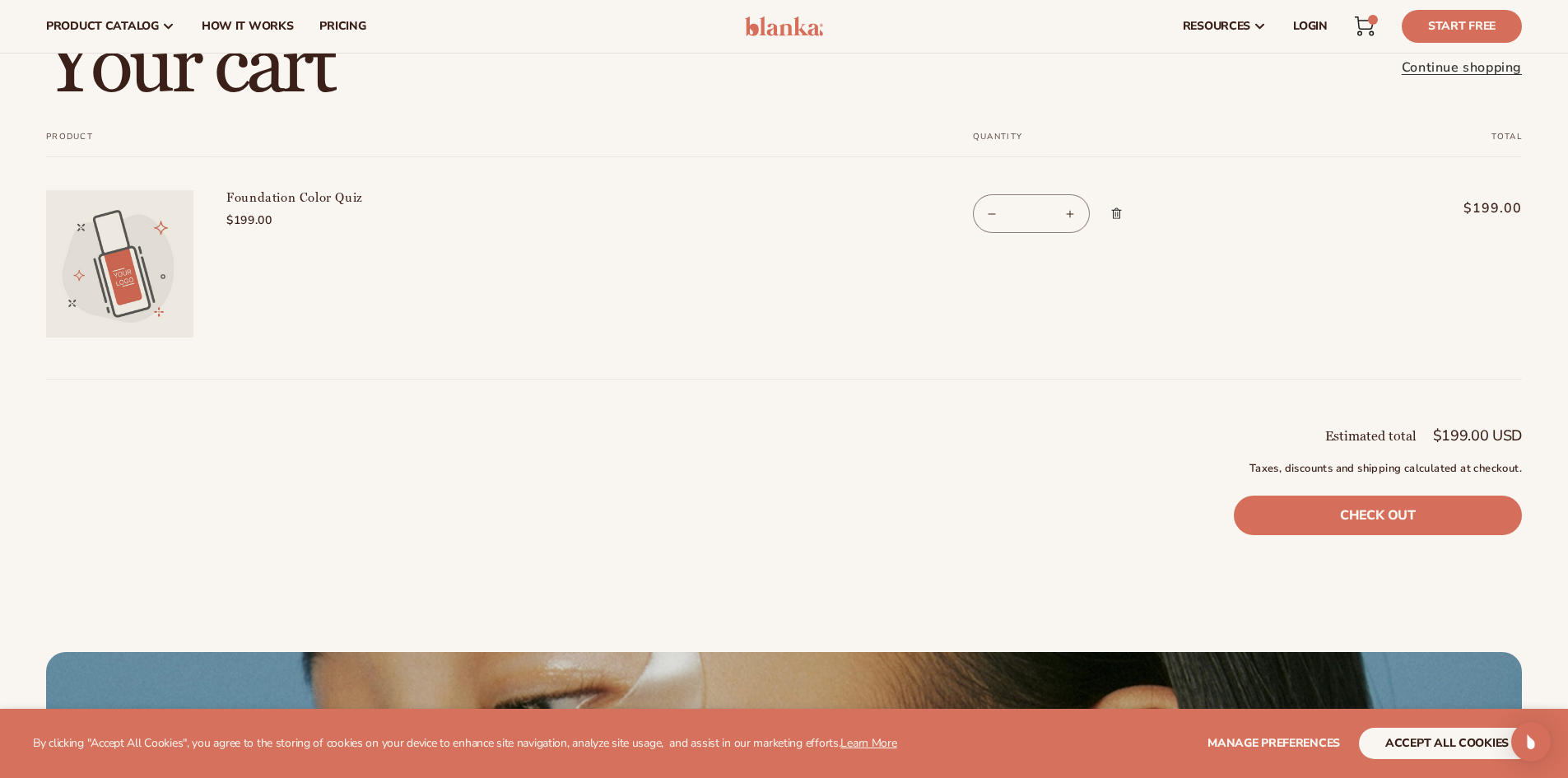 scroll, scrollTop: 0, scrollLeft: 0, axis: both 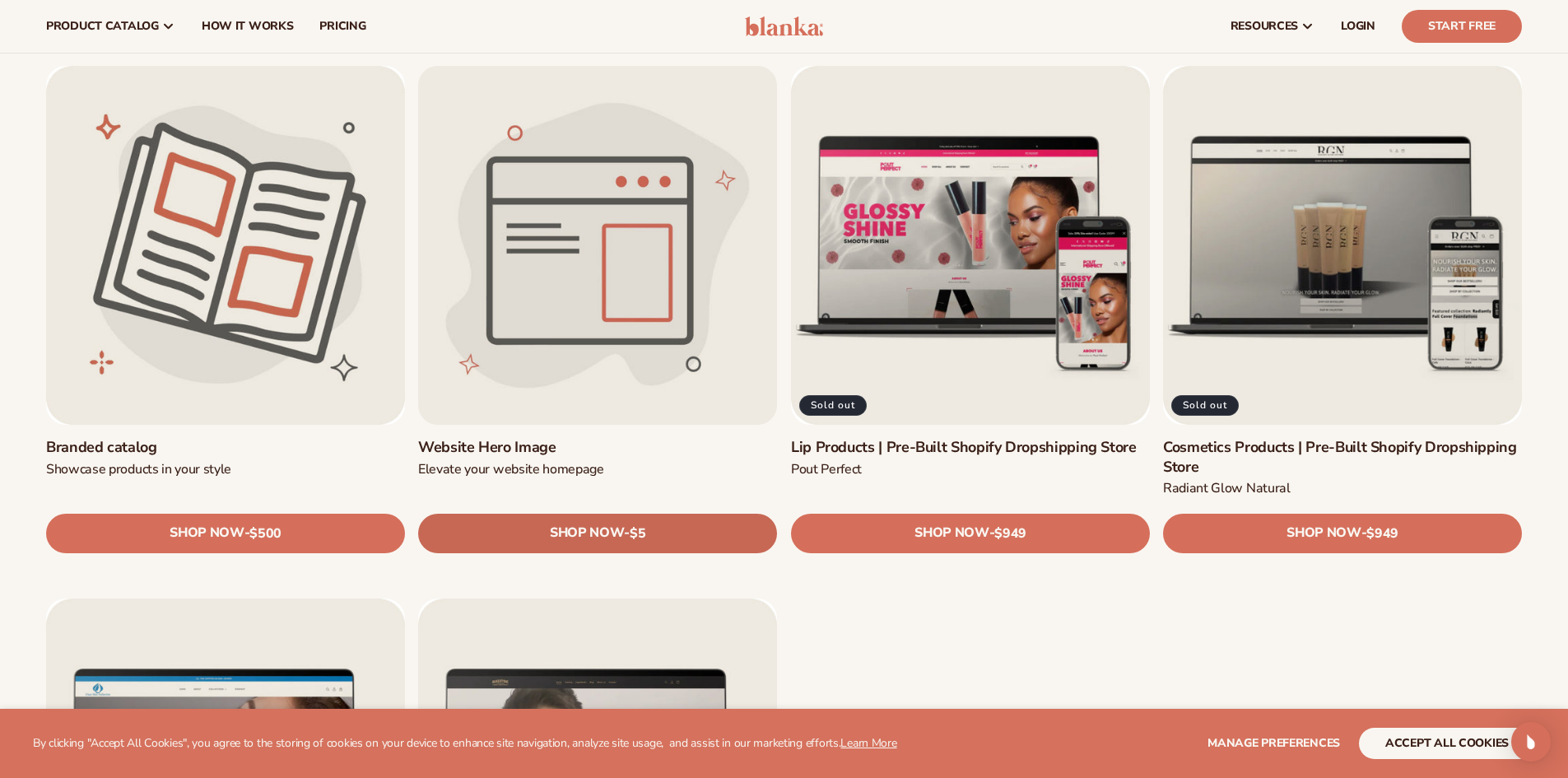 click on "SHOP NOW" at bounding box center [587, 533] 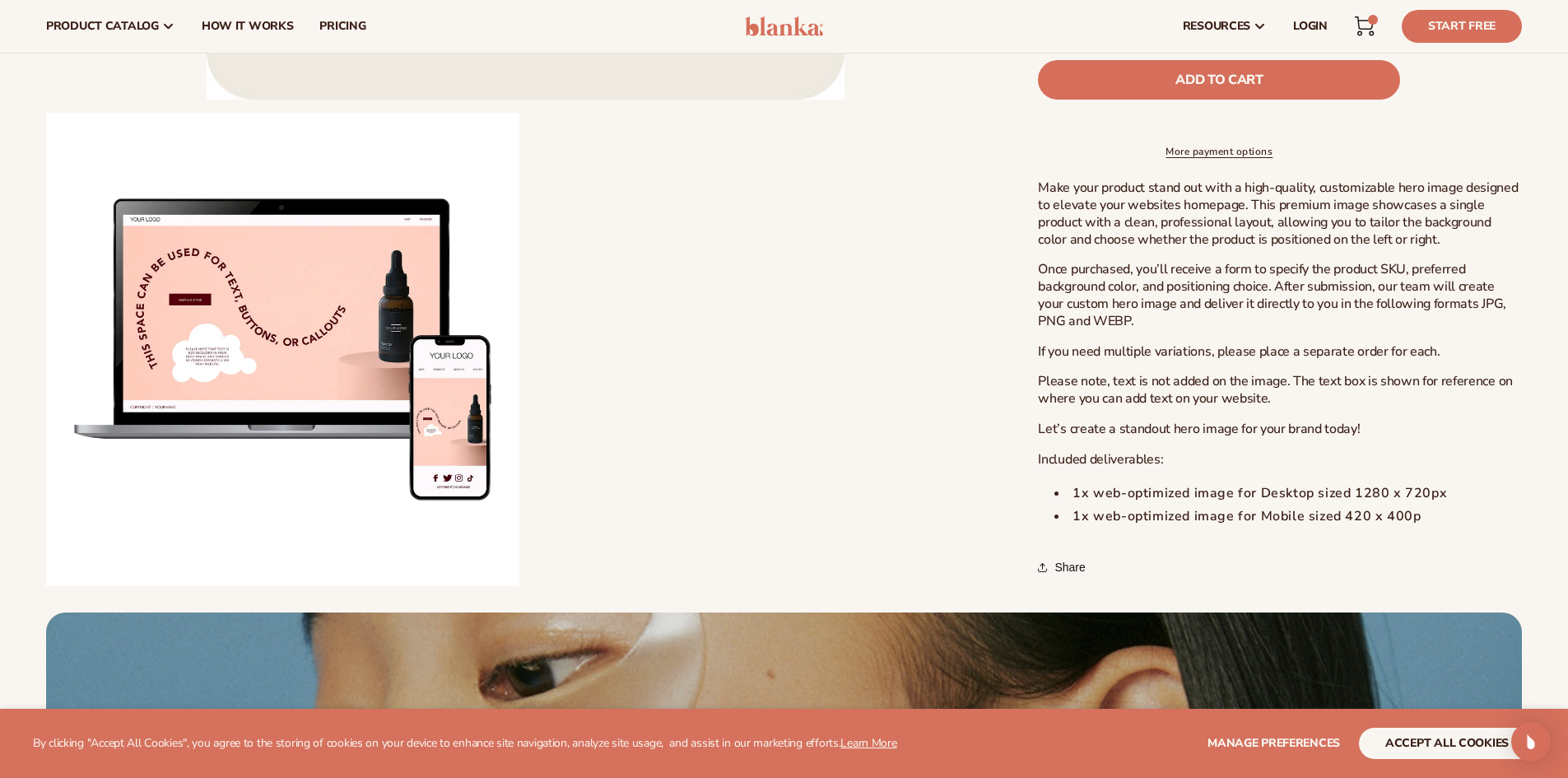 scroll, scrollTop: 659, scrollLeft: 0, axis: vertical 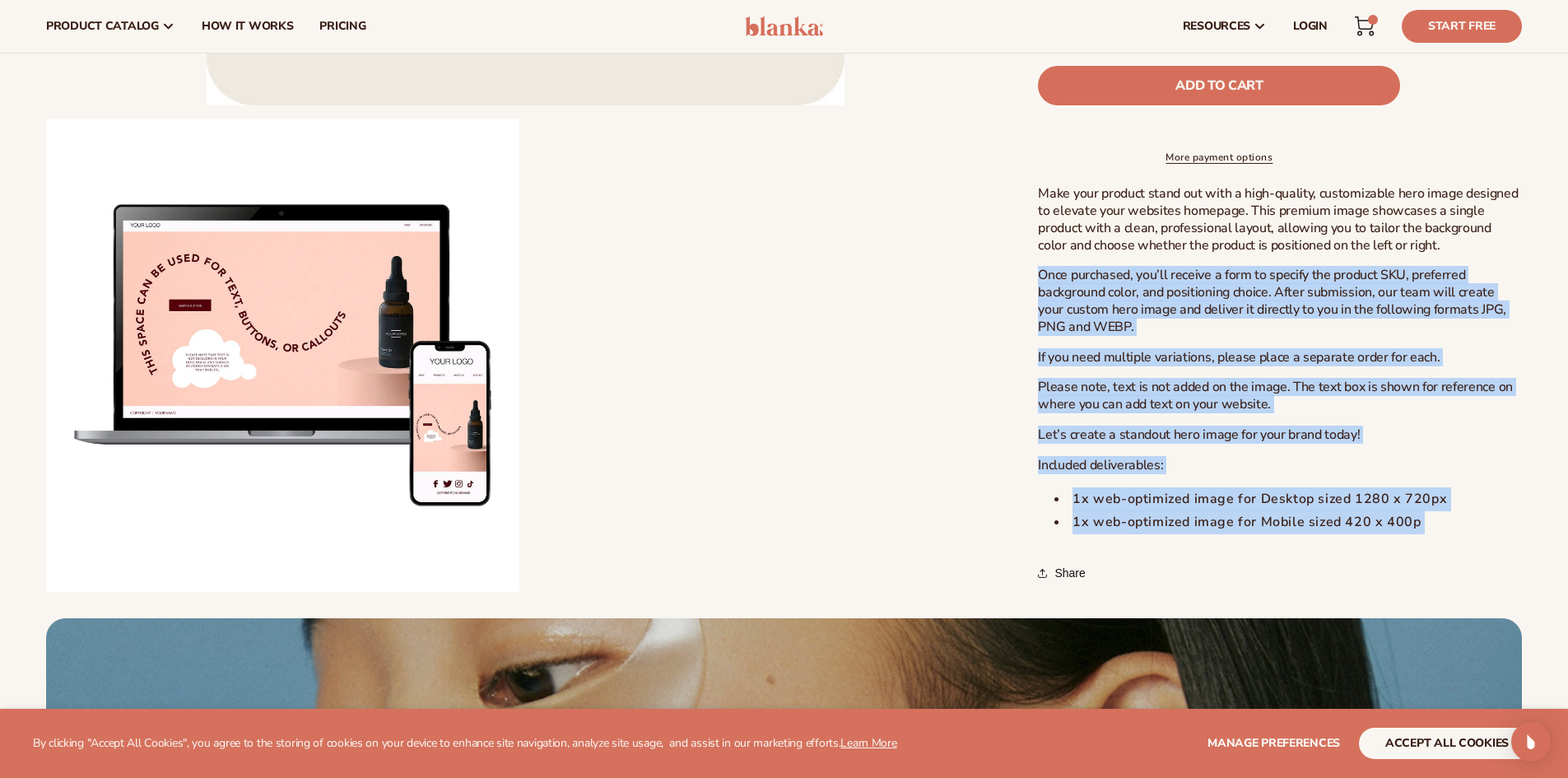 drag, startPoint x: 1023, startPoint y: 273, endPoint x: 1043, endPoint y: 271, distance: 20.099751 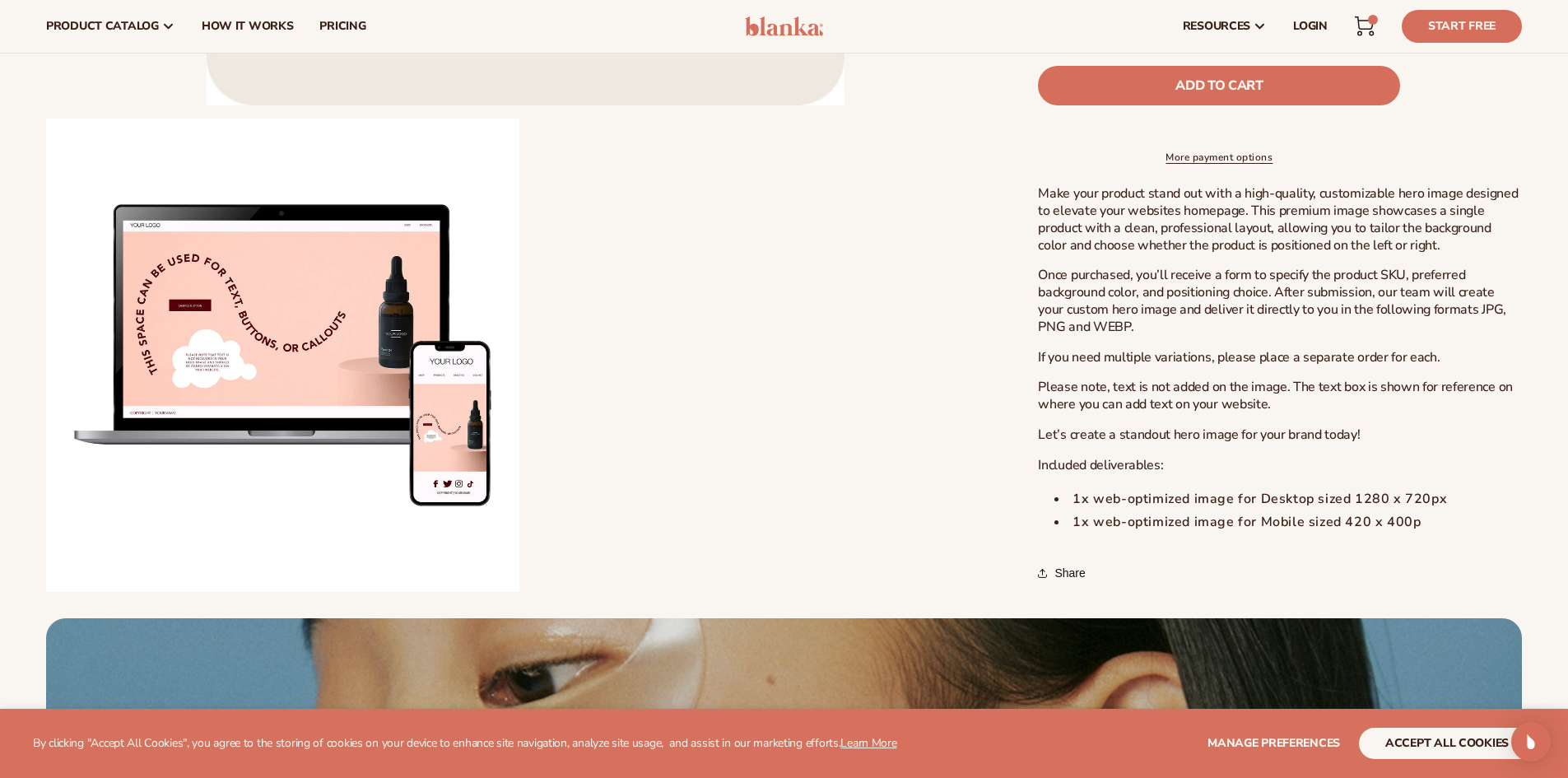 drag, startPoint x: 1017, startPoint y: 358, endPoint x: 1011, endPoint y: 342, distance: 17.088007 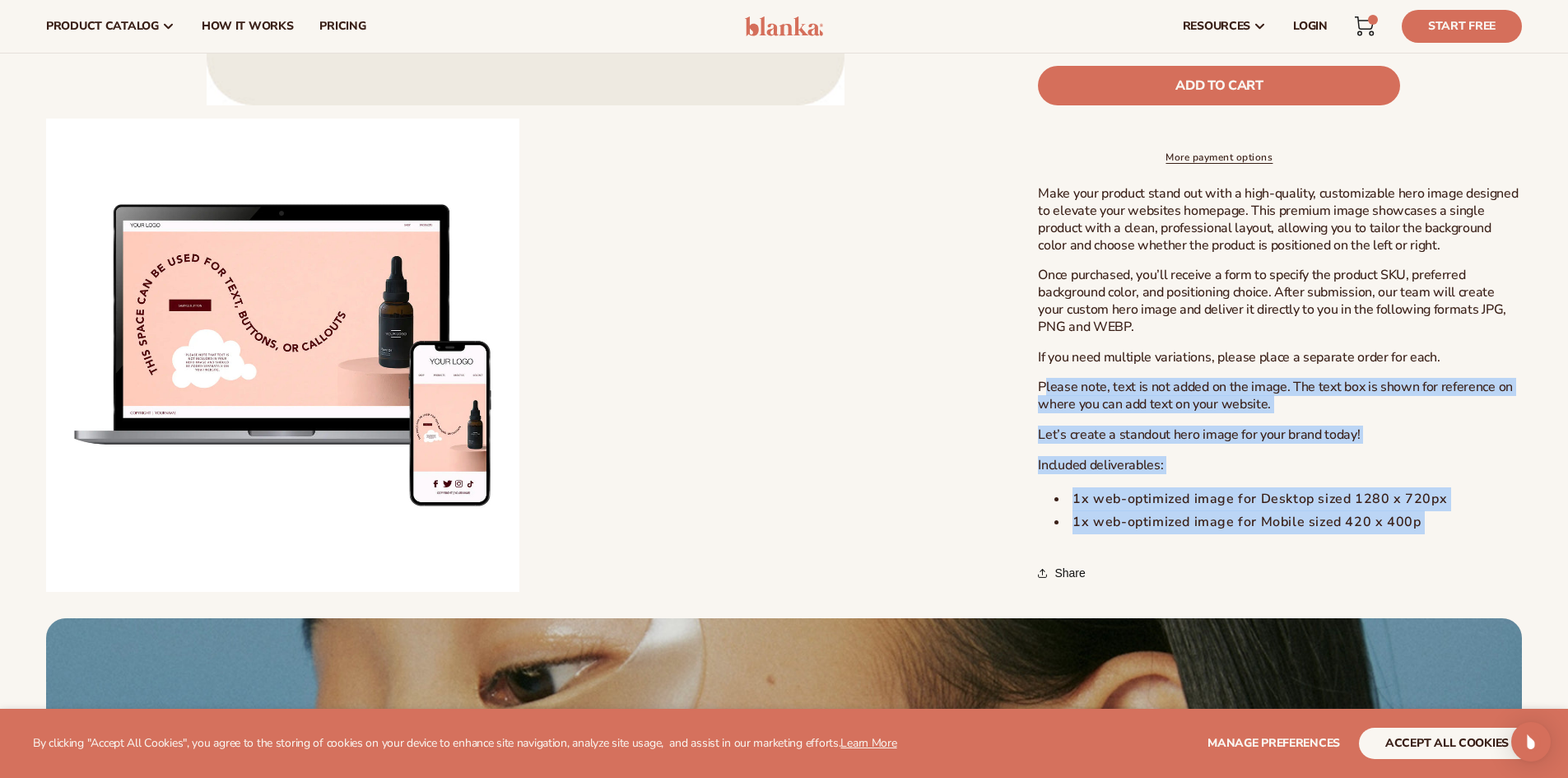 drag, startPoint x: 1045, startPoint y: 388, endPoint x: 1513, endPoint y: 562, distance: 499.2995 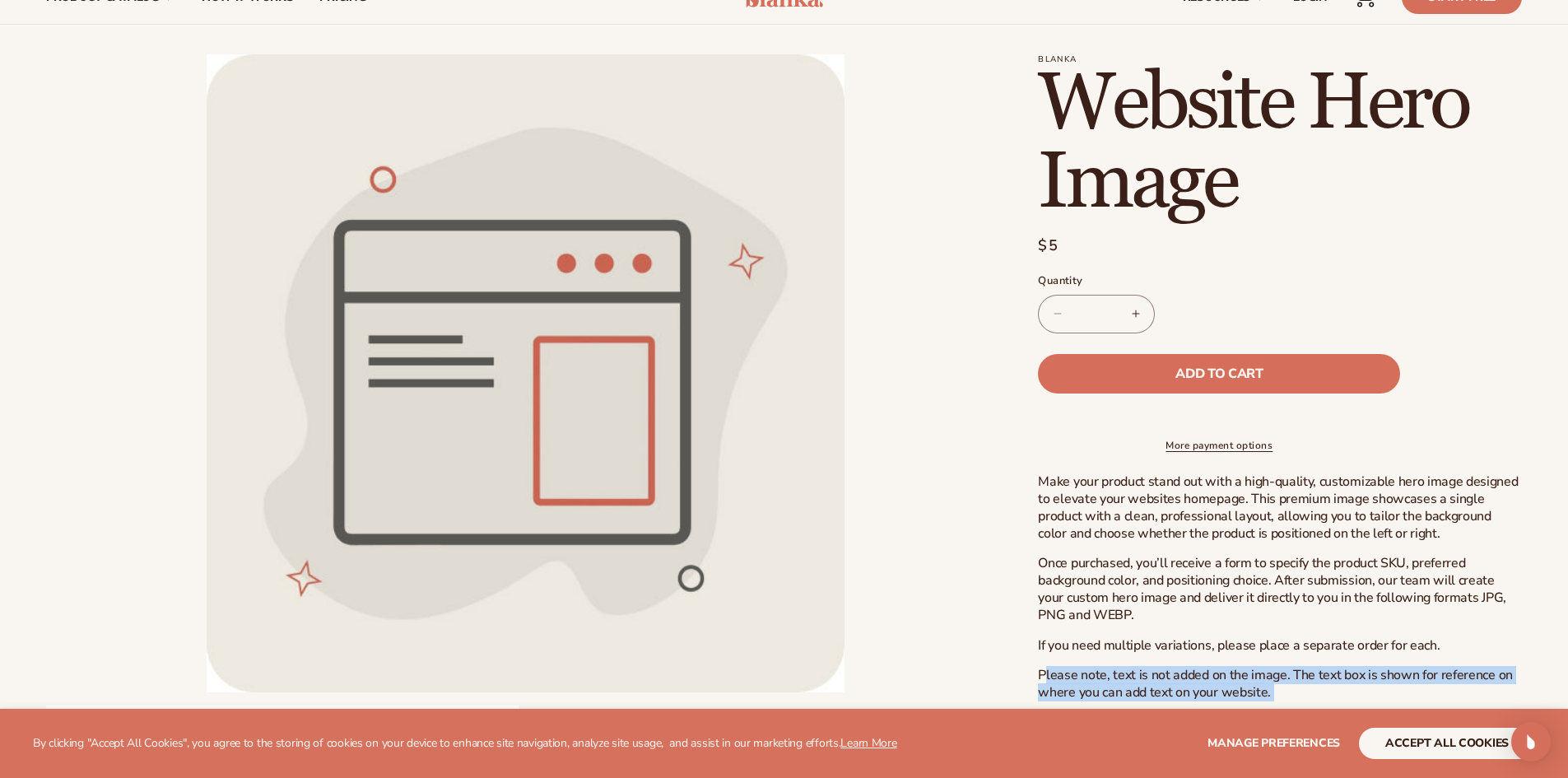 scroll, scrollTop: 0, scrollLeft: 0, axis: both 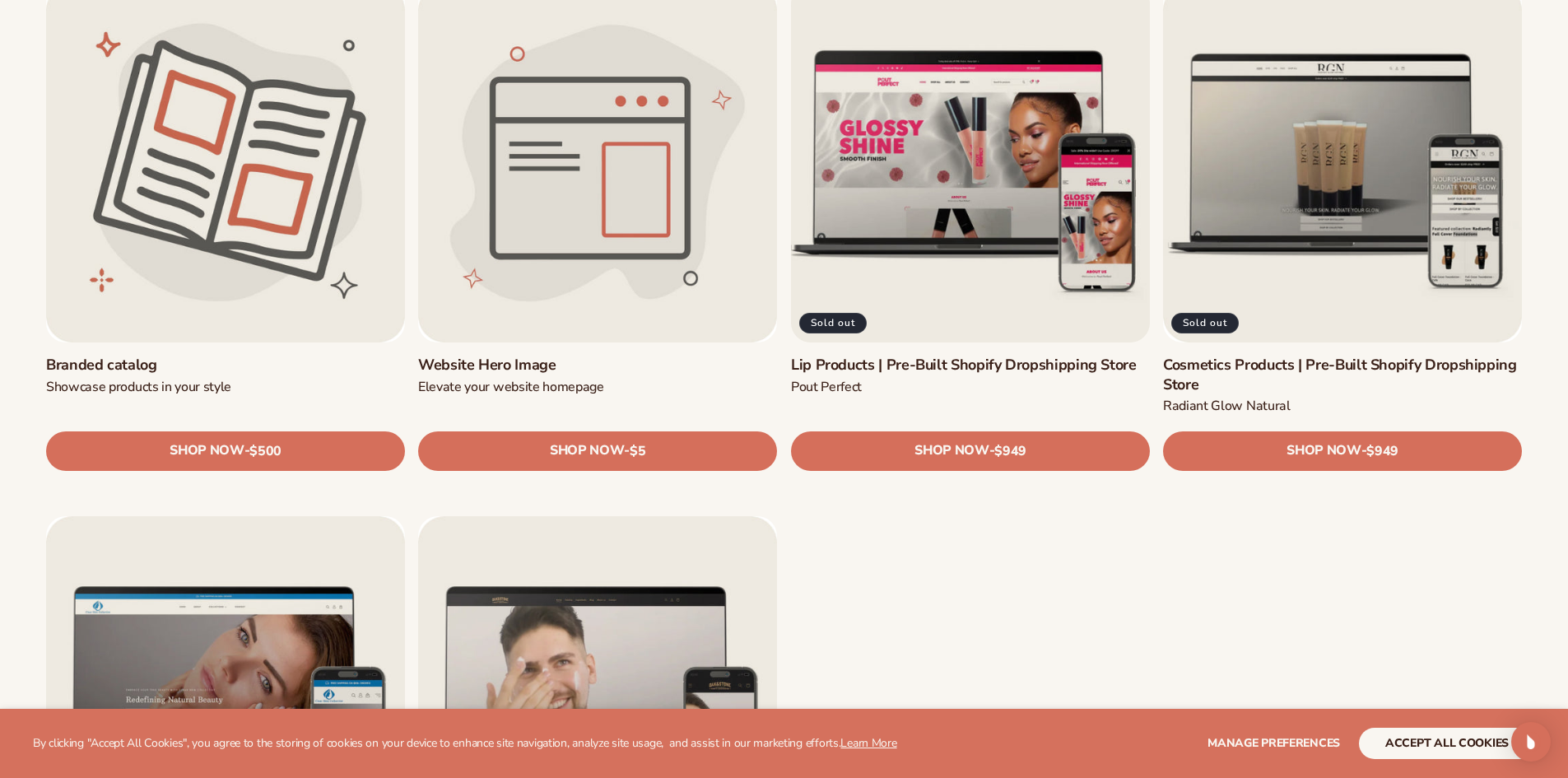 click on "Lip Products | Pre-Built Shopify Dropshipping Store" at bounding box center [970, 365] 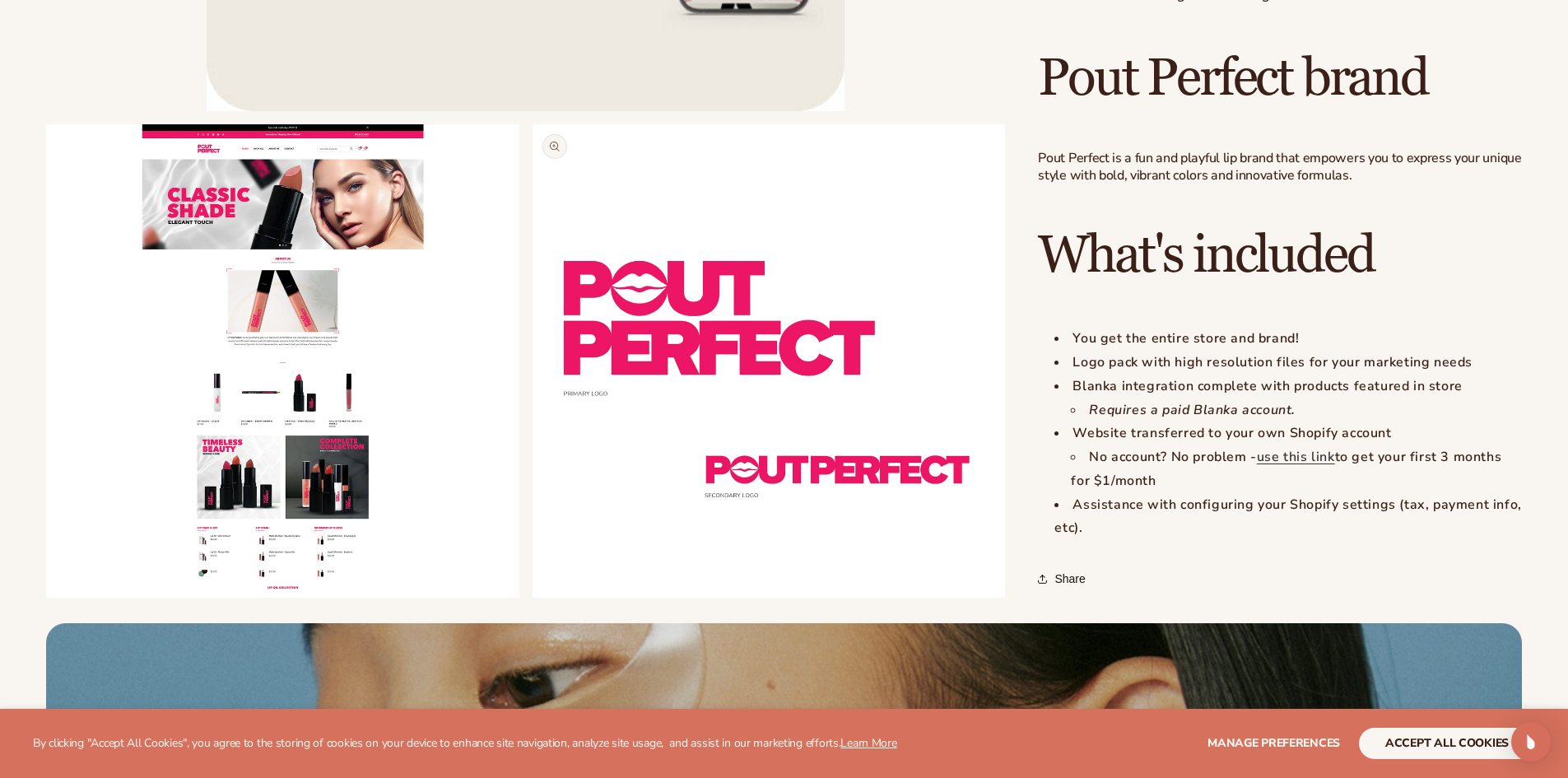 scroll, scrollTop: 1235, scrollLeft: 0, axis: vertical 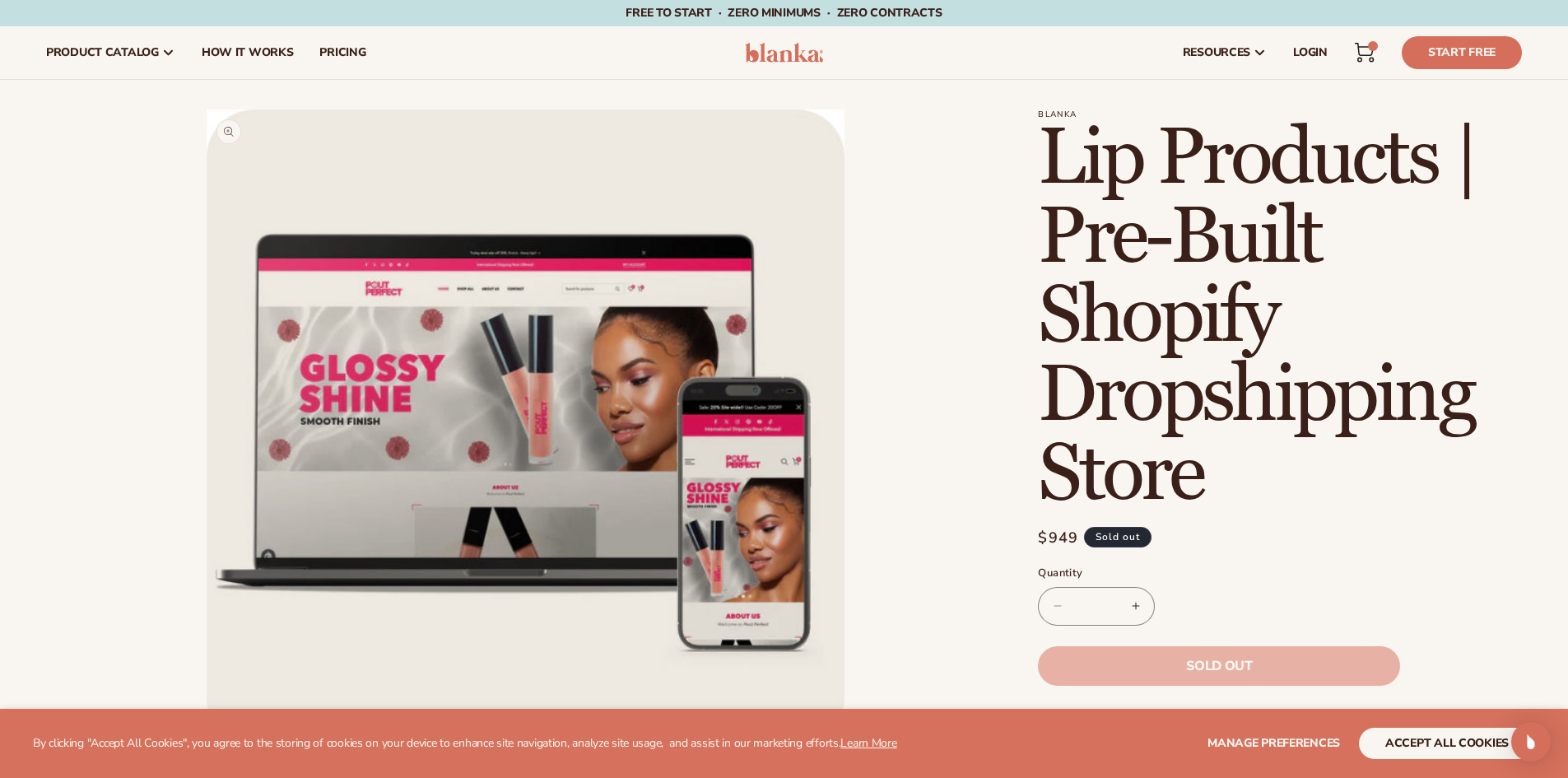 drag, startPoint x: 925, startPoint y: 388, endPoint x: 844, endPoint y: 72, distance: 326.21619 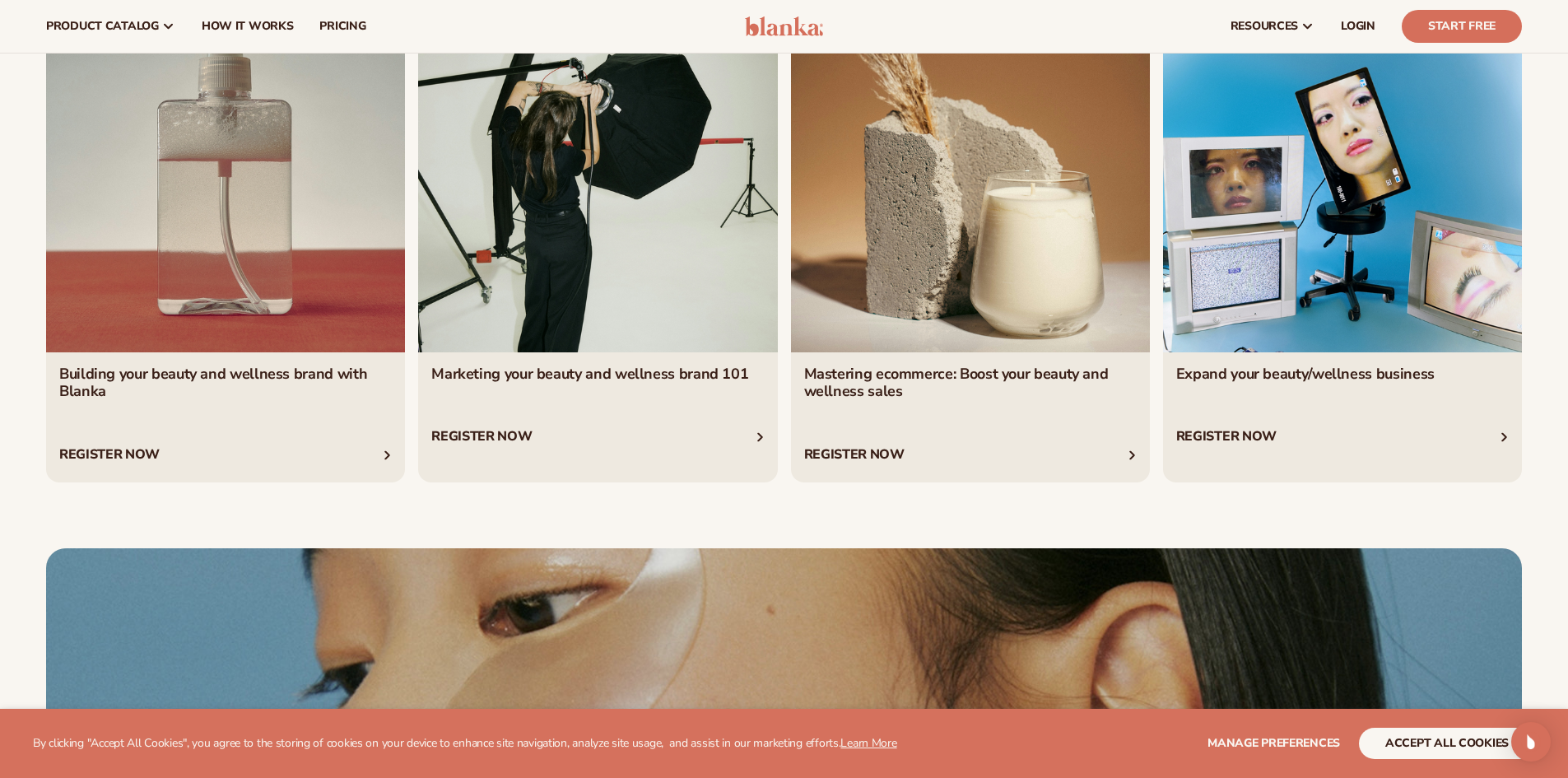 scroll, scrollTop: 3293, scrollLeft: 0, axis: vertical 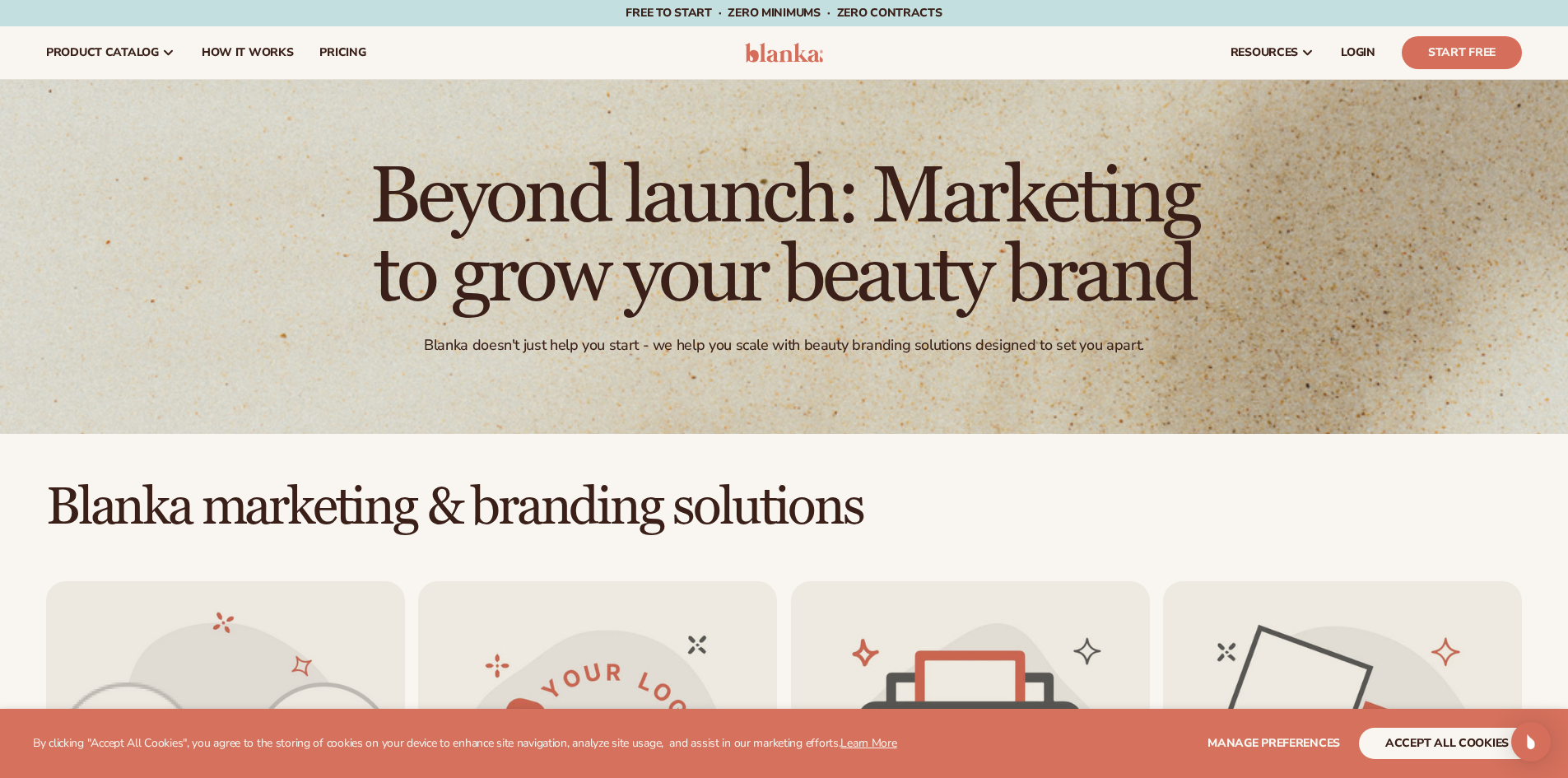 drag, startPoint x: 511, startPoint y: 490, endPoint x: 554, endPoint y: 178, distance: 314.9492 